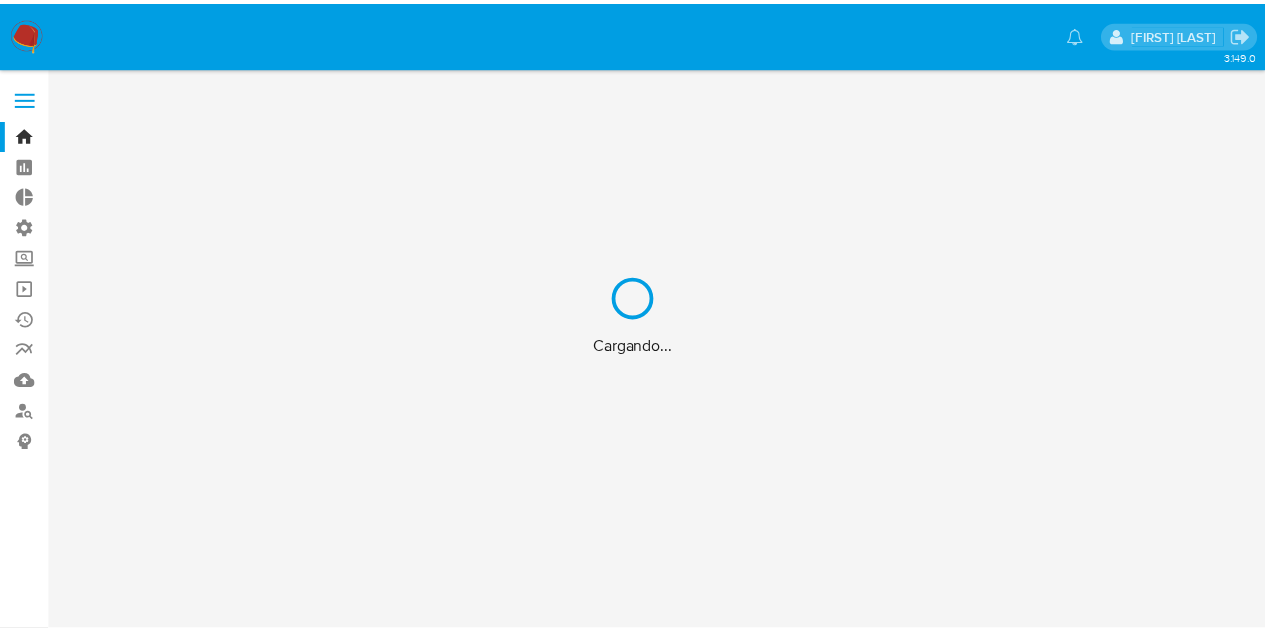 scroll, scrollTop: 0, scrollLeft: 0, axis: both 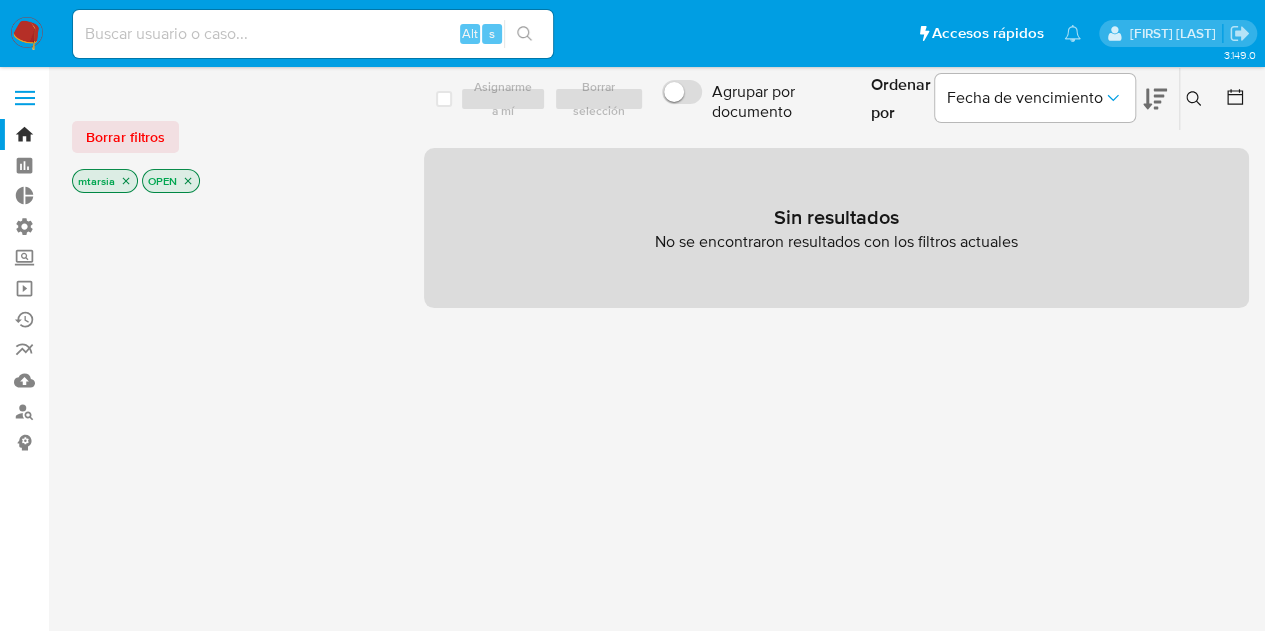 click on "Borrar filtros" at bounding box center (125, 137) 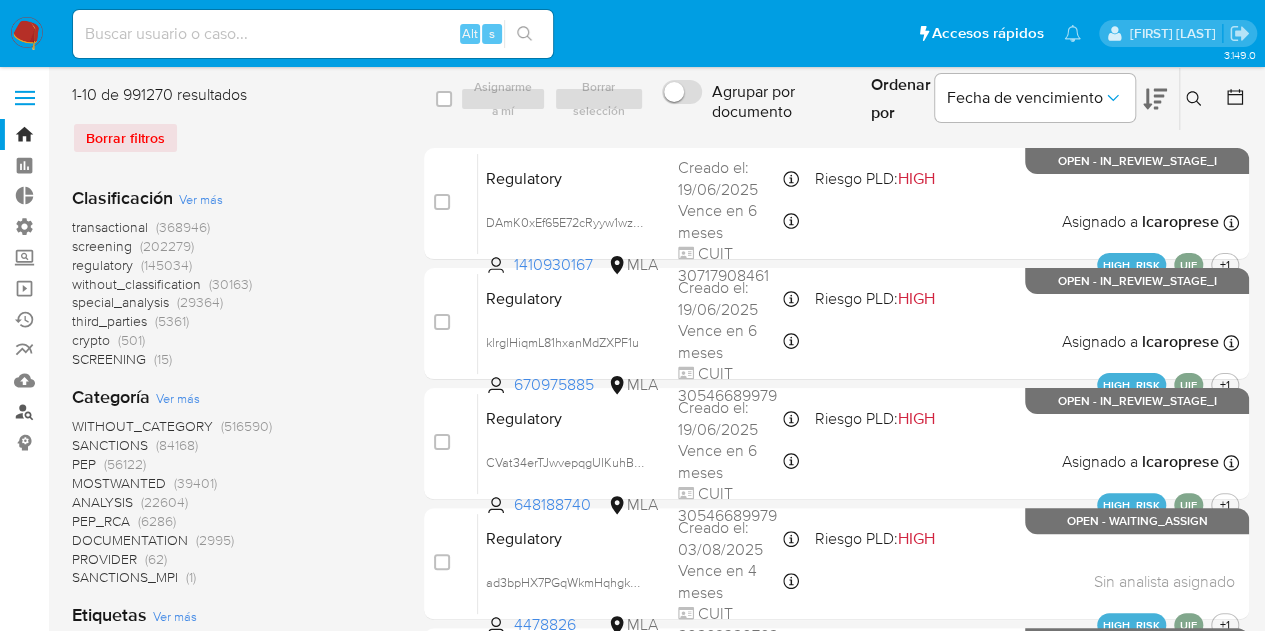 click on "Buscador de personas" at bounding box center (119, 411) 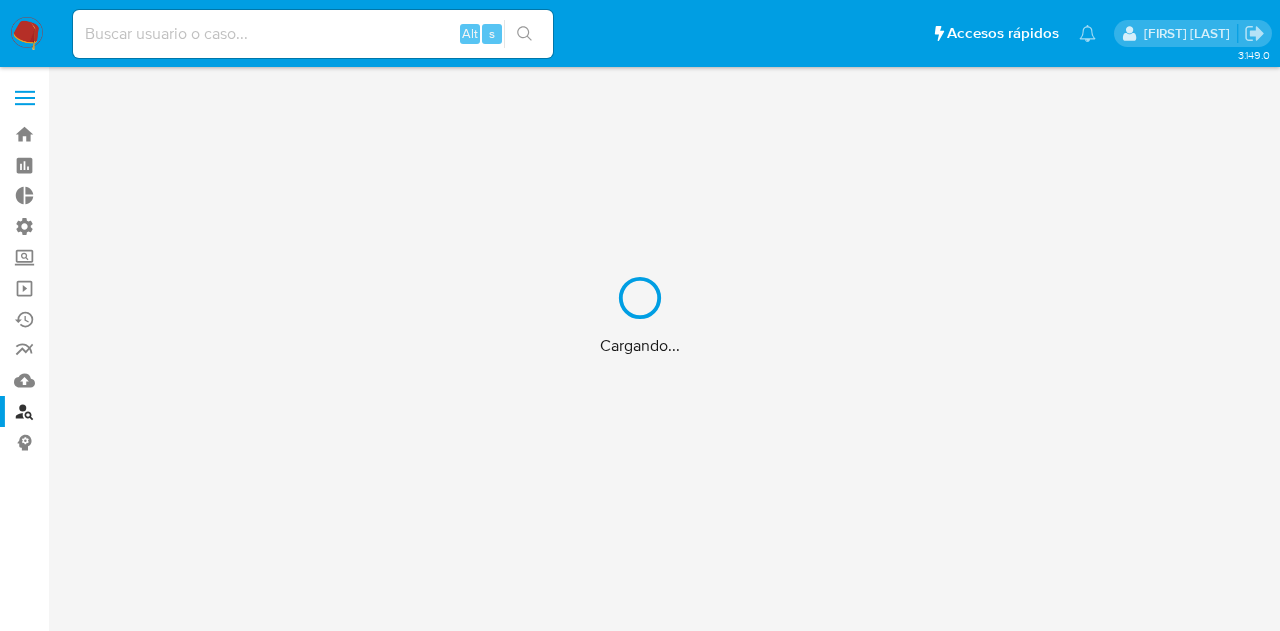 scroll, scrollTop: 0, scrollLeft: 0, axis: both 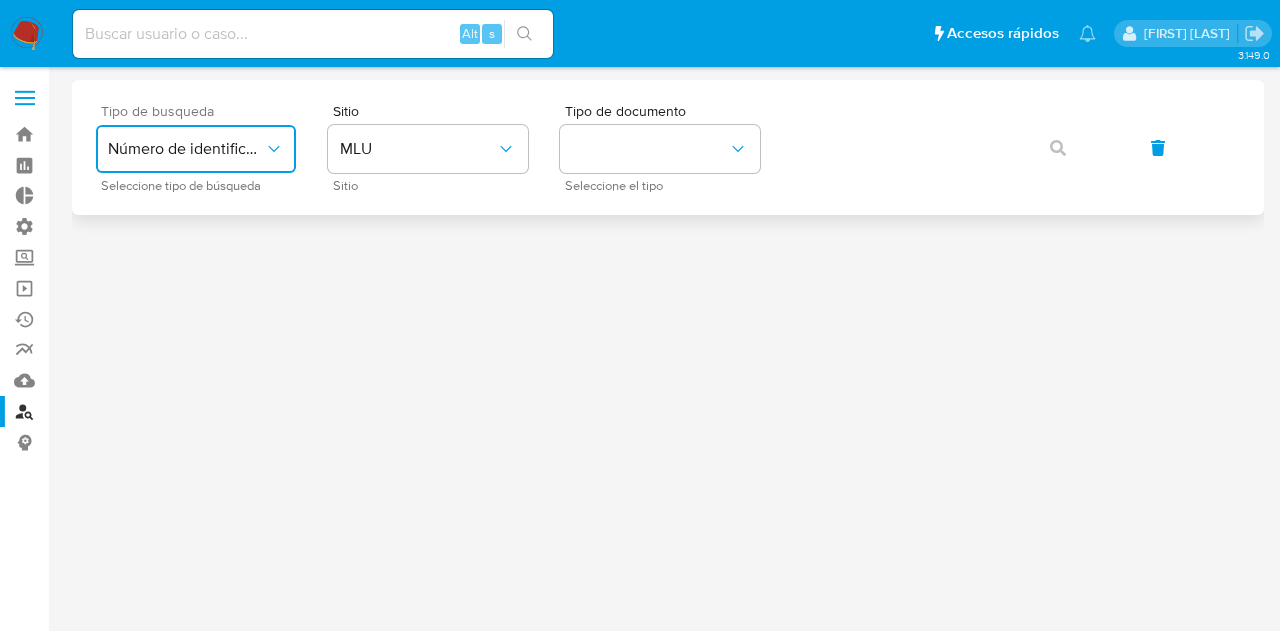 click 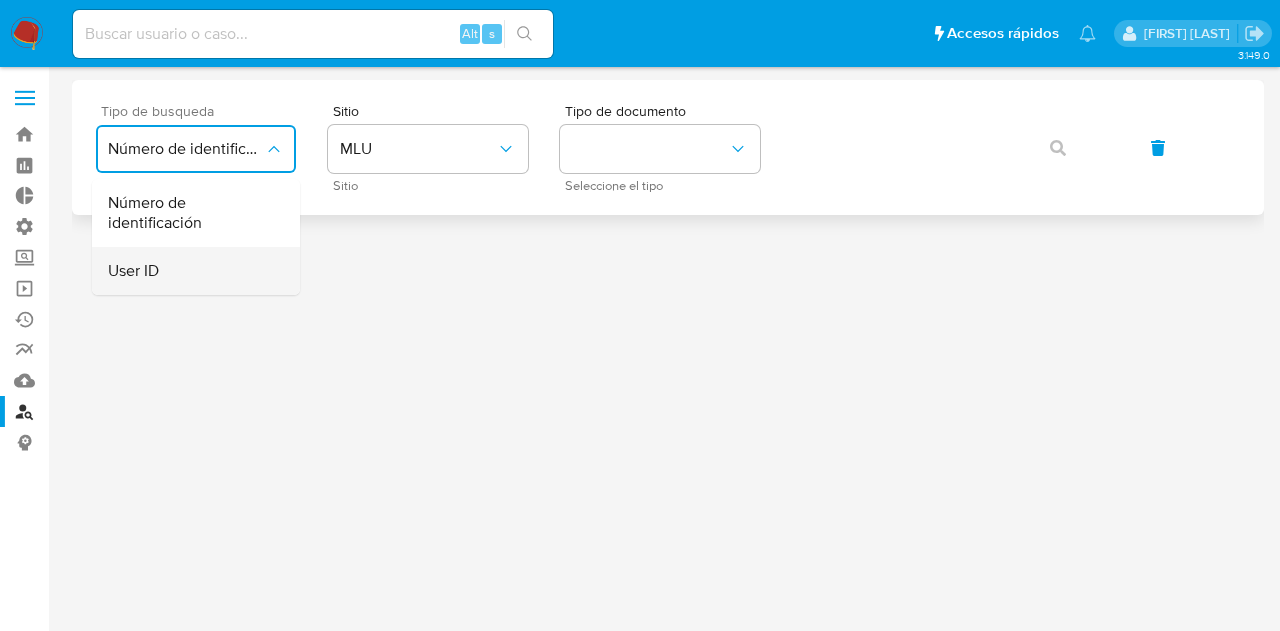 click on "User ID" at bounding box center [190, 271] 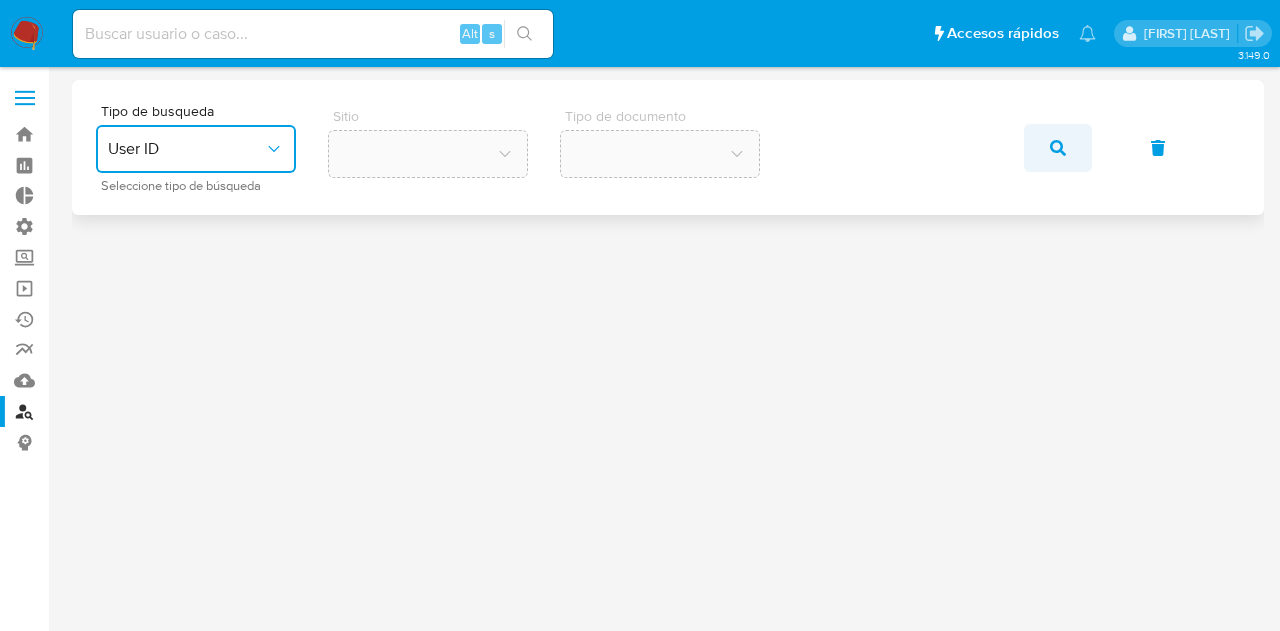 click 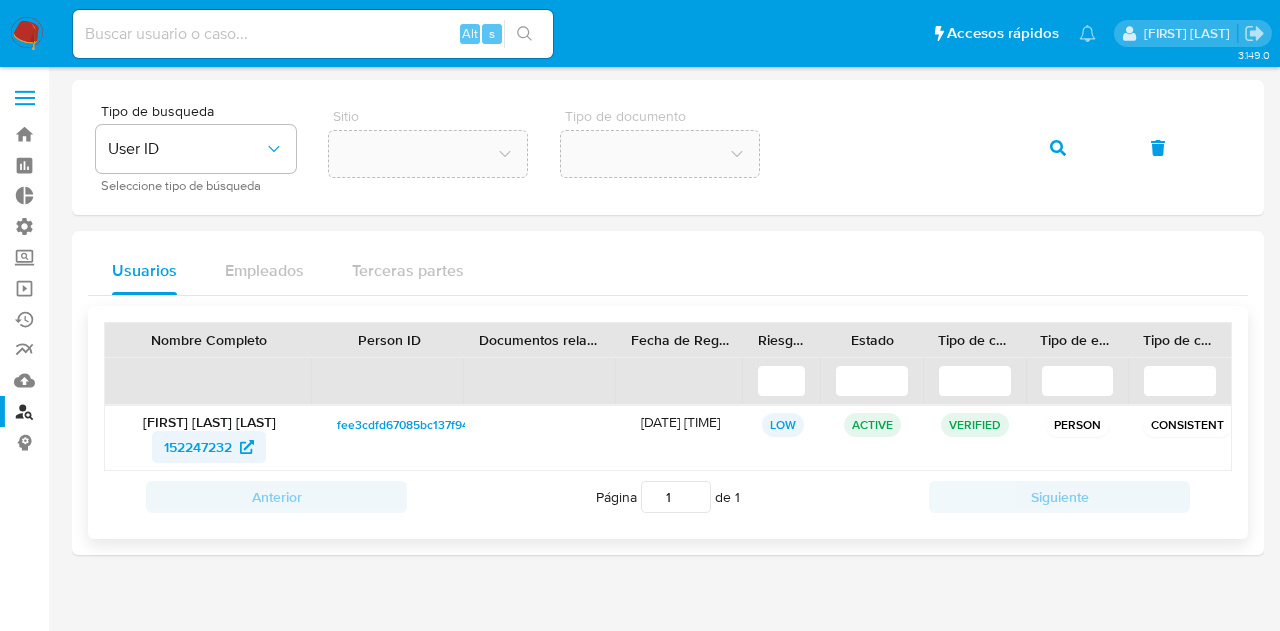 click on "152247232" at bounding box center [198, 447] 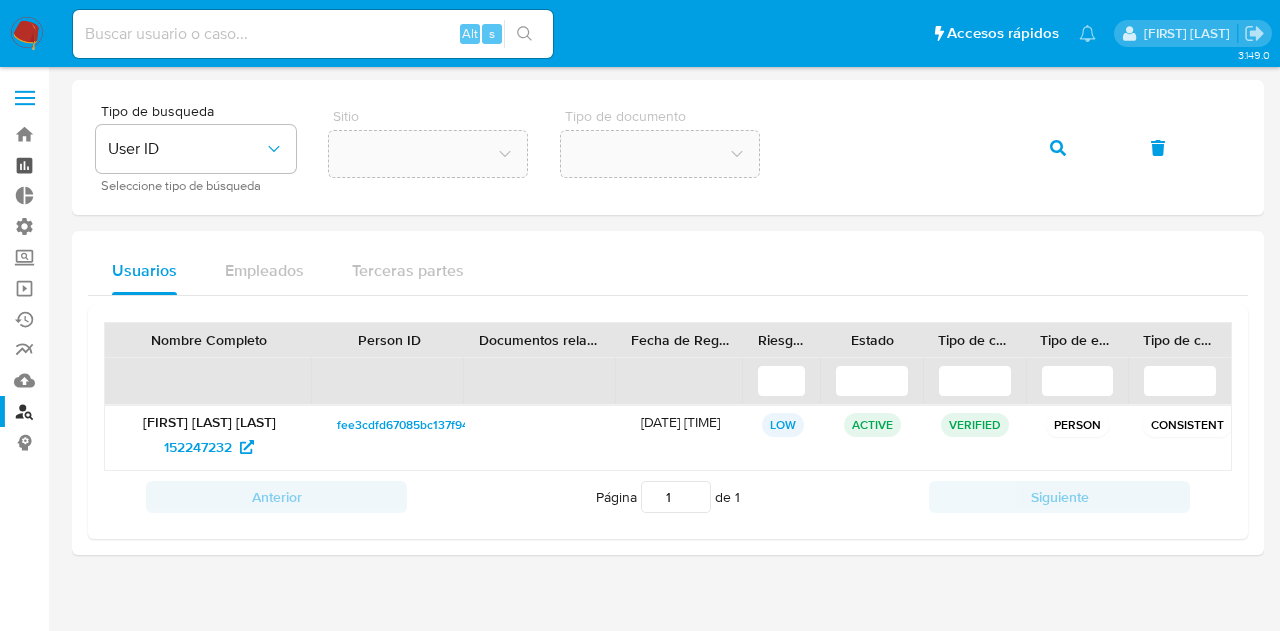 click on "Tablero" at bounding box center (119, 165) 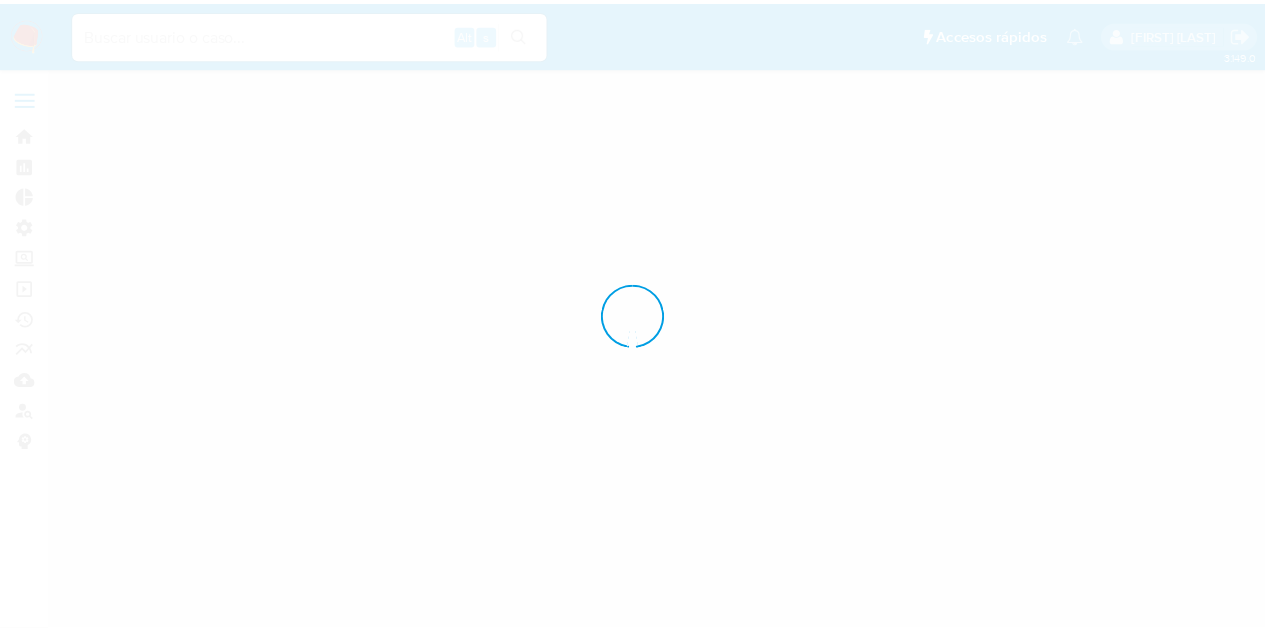 scroll, scrollTop: 0, scrollLeft: 0, axis: both 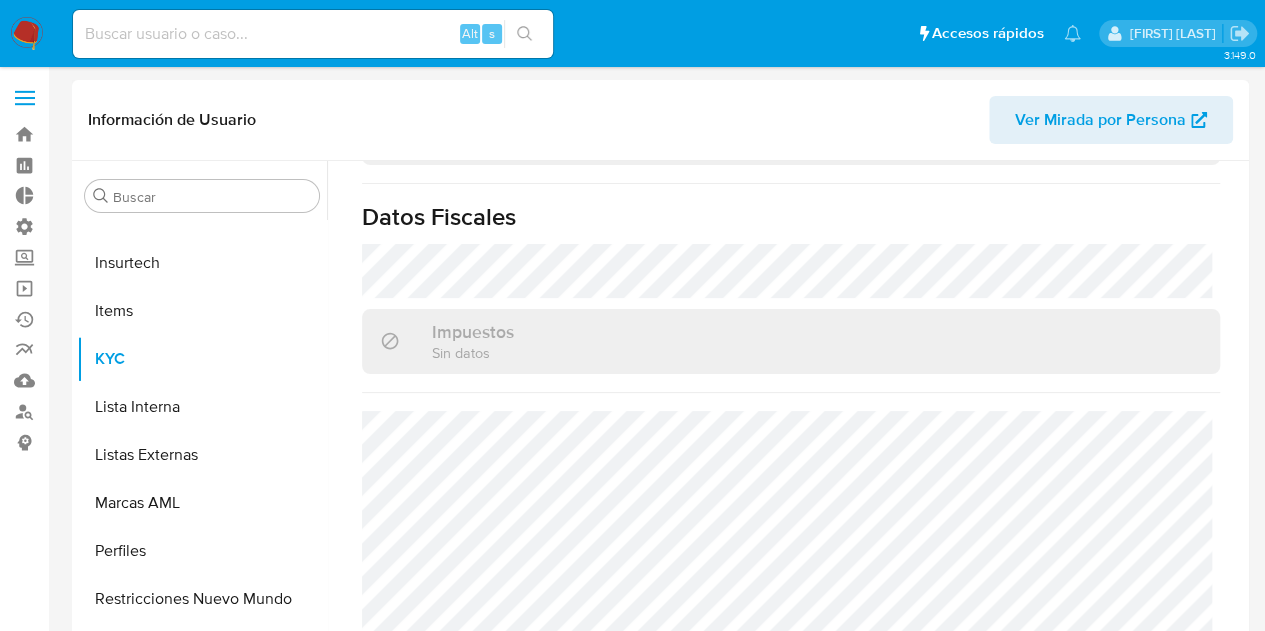 select on "10" 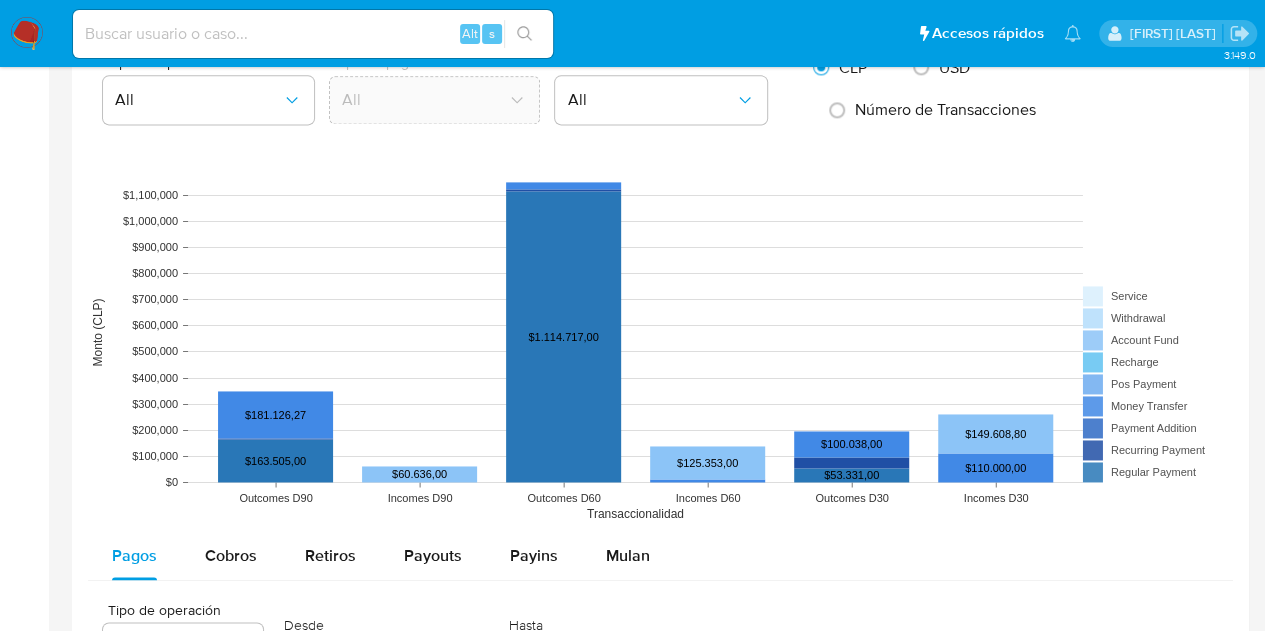 scroll, scrollTop: 1800, scrollLeft: 0, axis: vertical 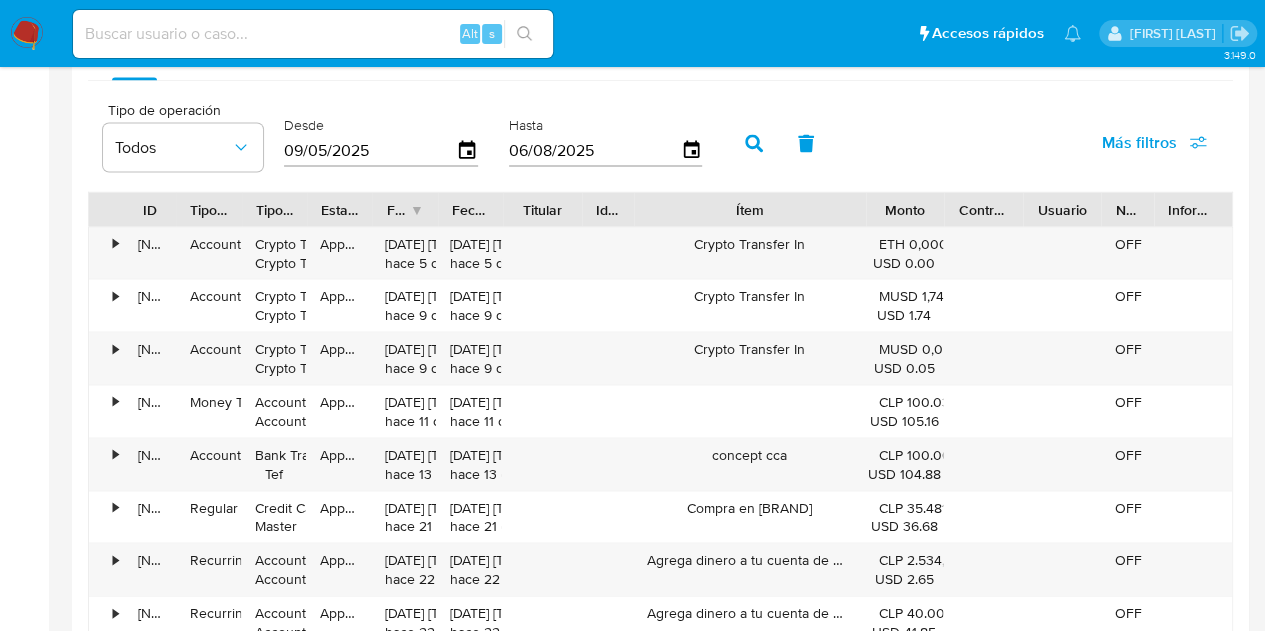 drag, startPoint x: 809, startPoint y: 200, endPoint x: 945, endPoint y: 195, distance: 136.09187 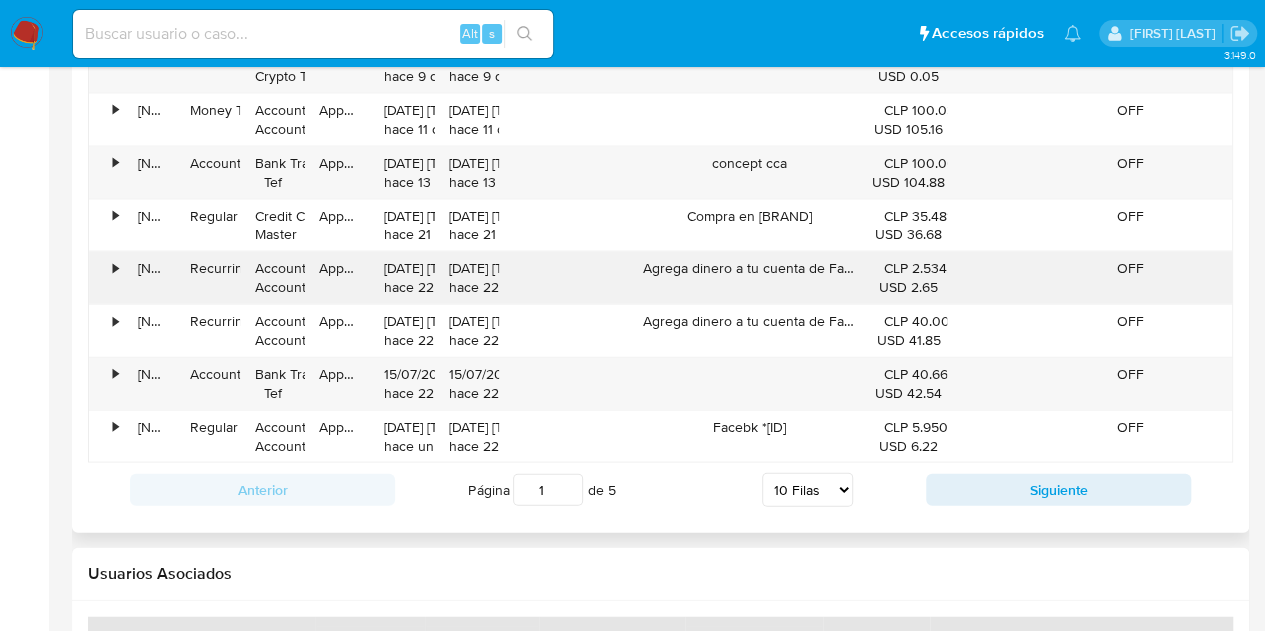 scroll, scrollTop: 2100, scrollLeft: 0, axis: vertical 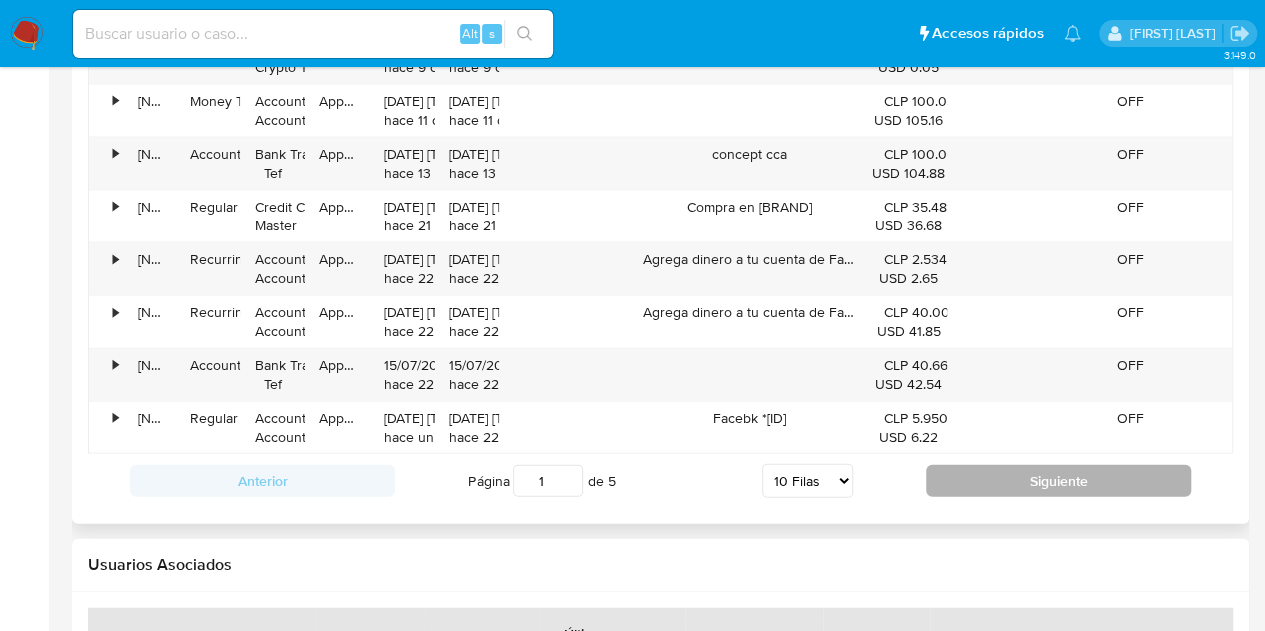 click on "Siguiente" at bounding box center (1058, 481) 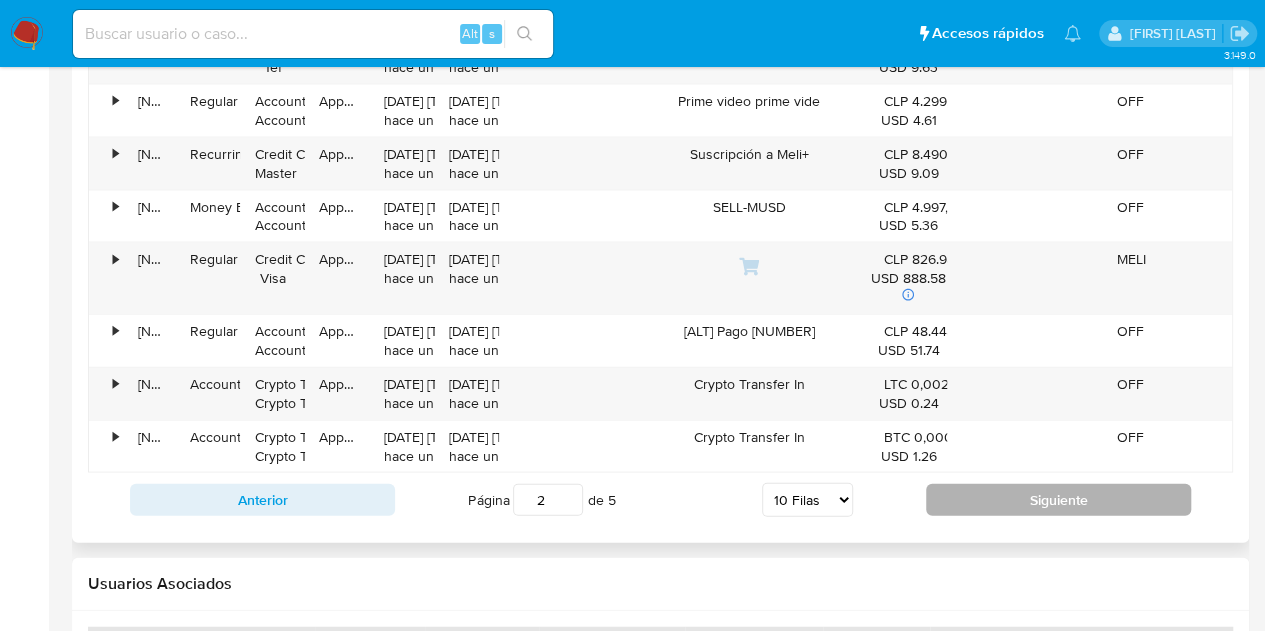 click on "Siguiente" at bounding box center [1058, 500] 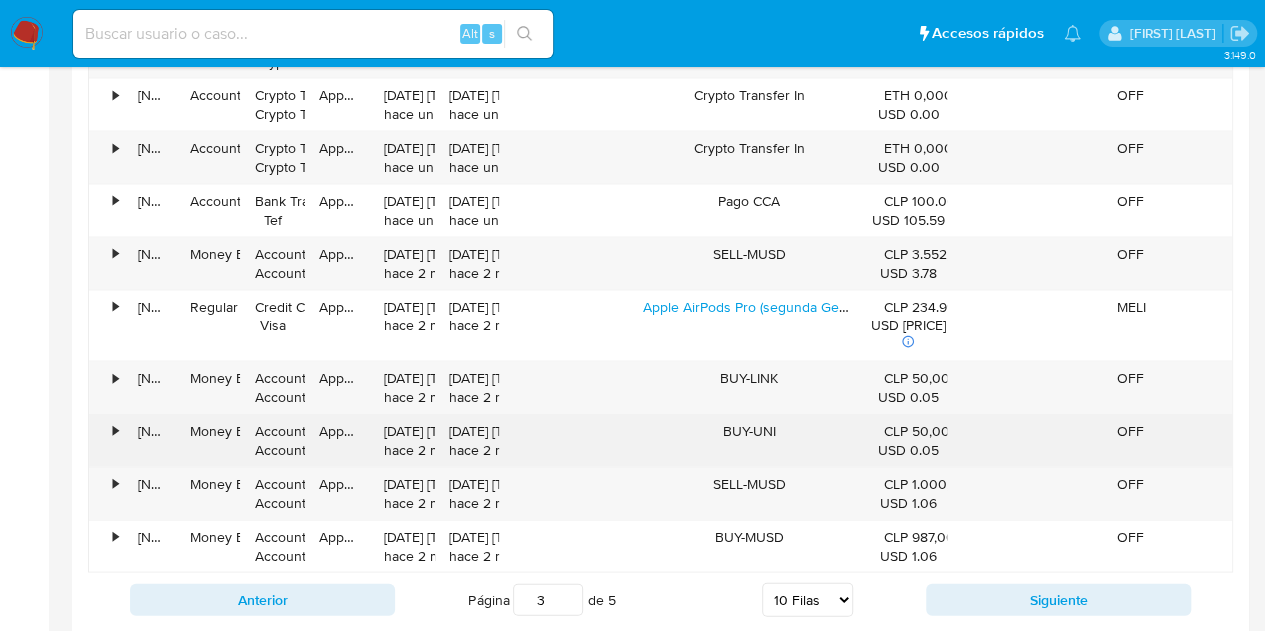 scroll, scrollTop: 2100, scrollLeft: 0, axis: vertical 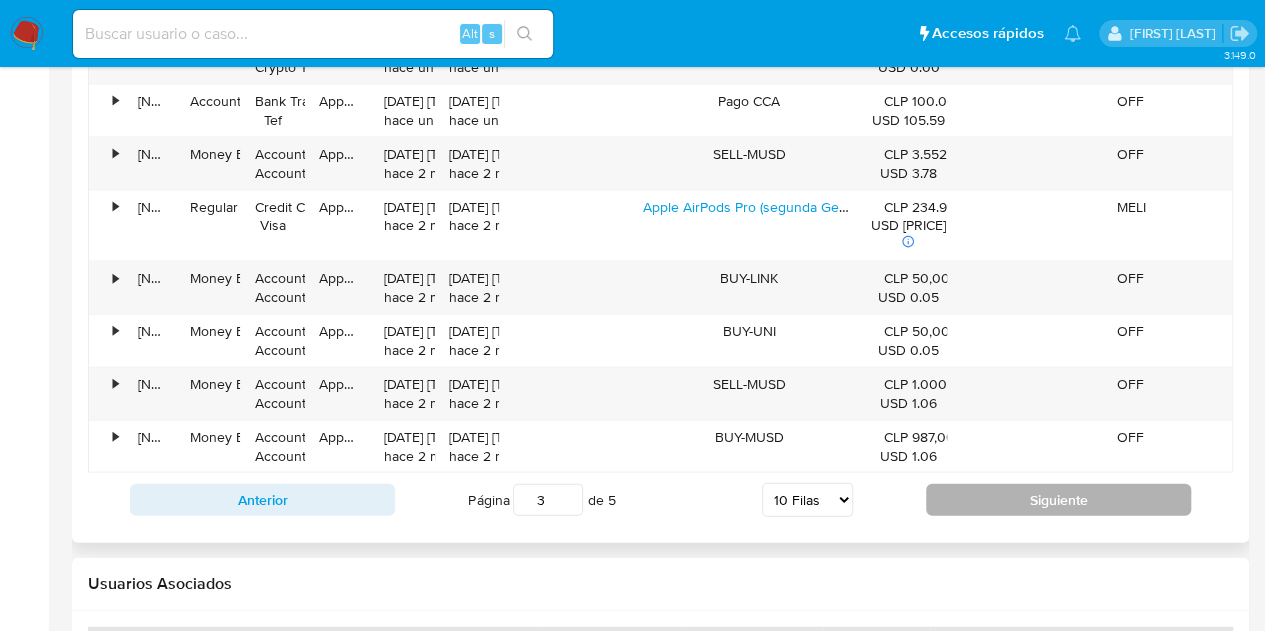 click on "Siguiente" at bounding box center [1058, 500] 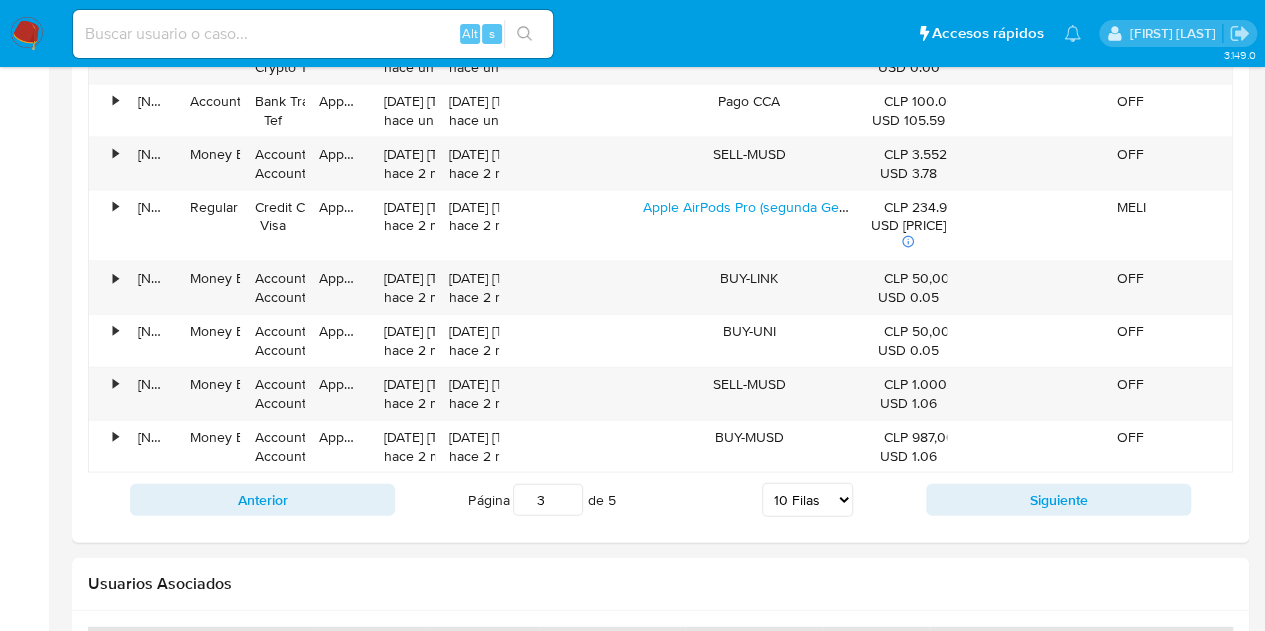 type on "4" 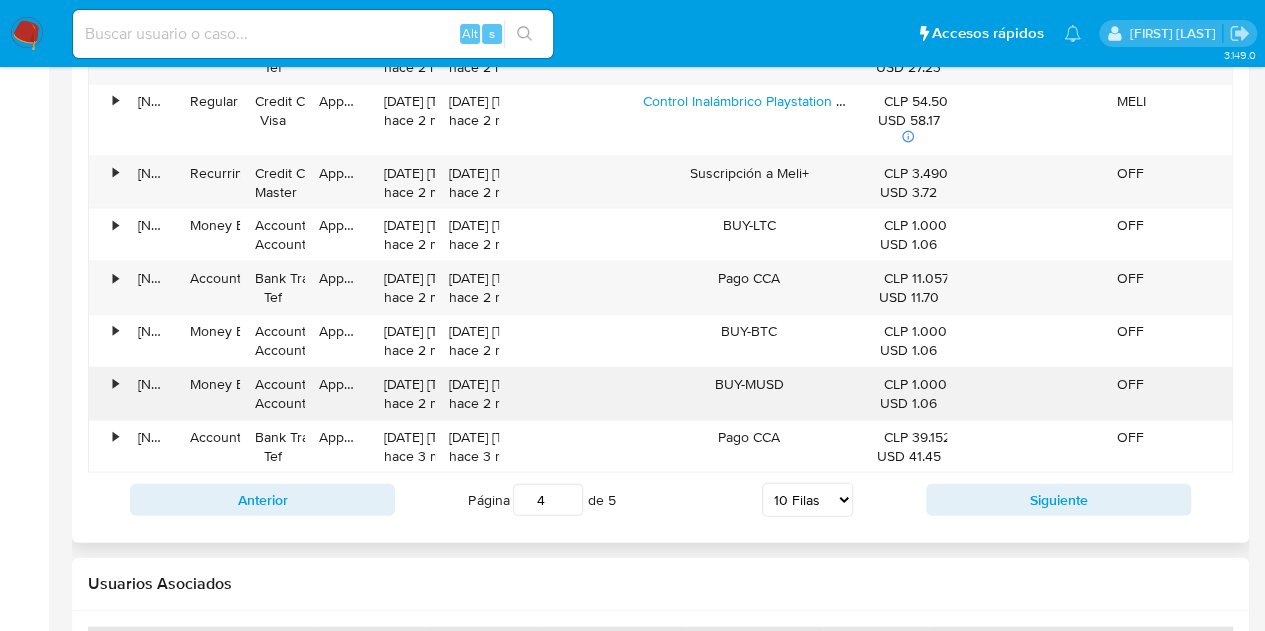 drag, startPoint x: 749, startPoint y: 384, endPoint x: 782, endPoint y: 384, distance: 33 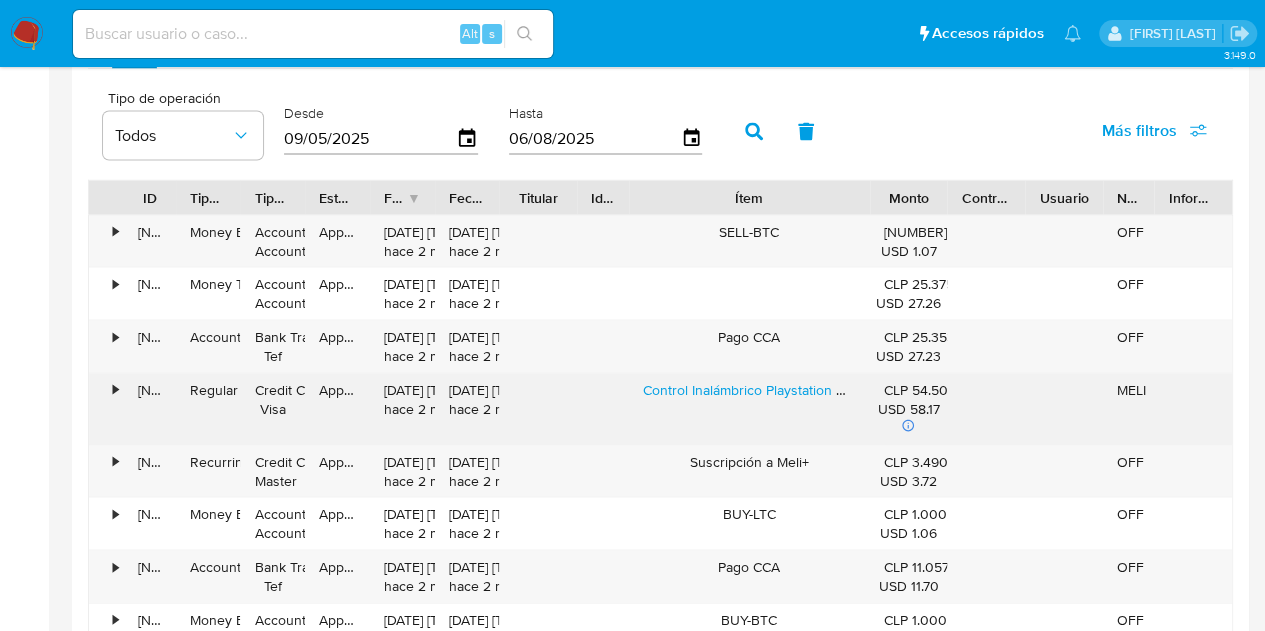 scroll, scrollTop: 1800, scrollLeft: 0, axis: vertical 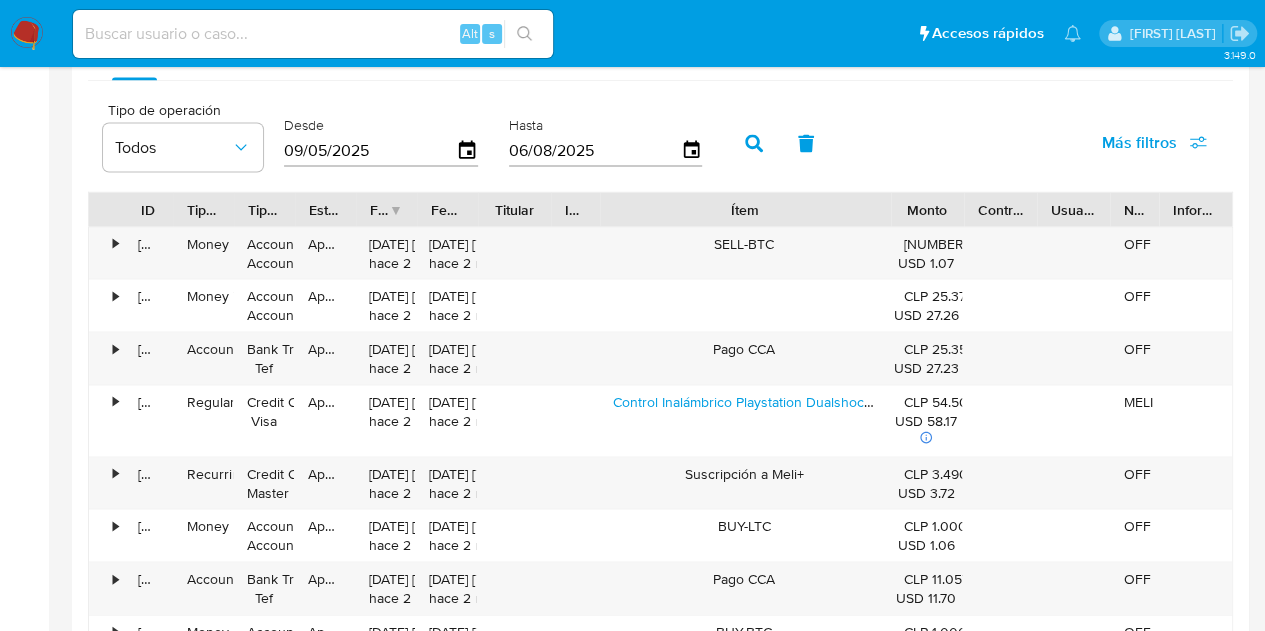 drag, startPoint x: 878, startPoint y: 197, endPoint x: 927, endPoint y: 201, distance: 49.162994 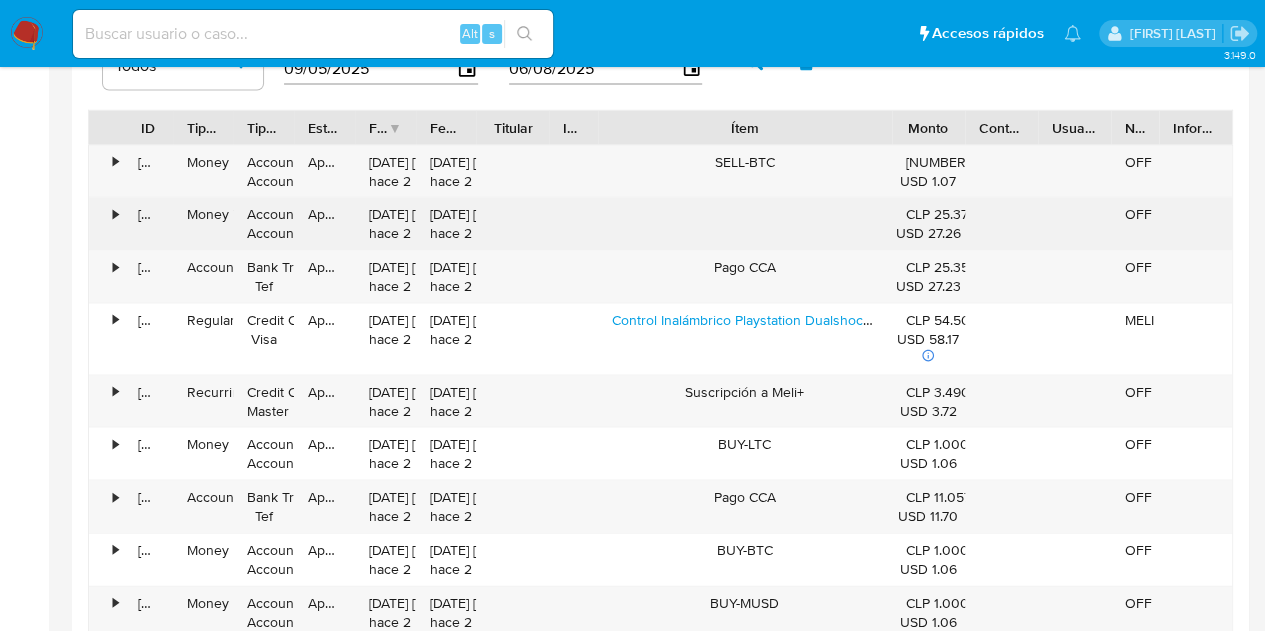 scroll, scrollTop: 1800, scrollLeft: 0, axis: vertical 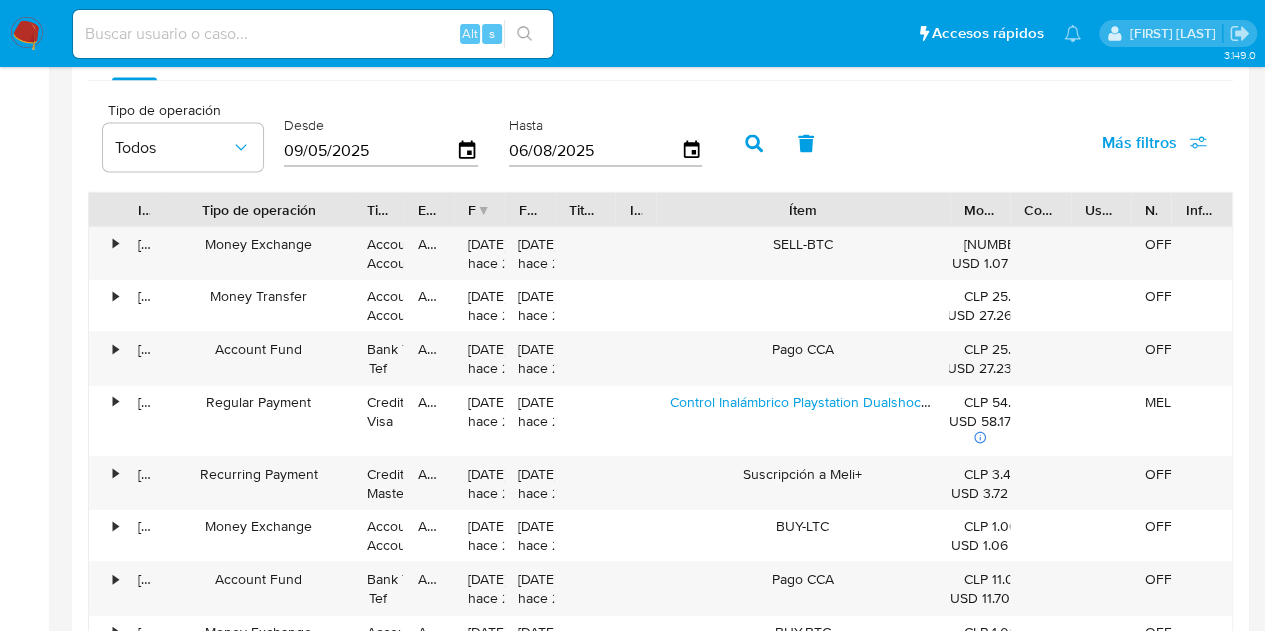 drag, startPoint x: 240, startPoint y: 199, endPoint x: 368, endPoint y: 201, distance: 128.01562 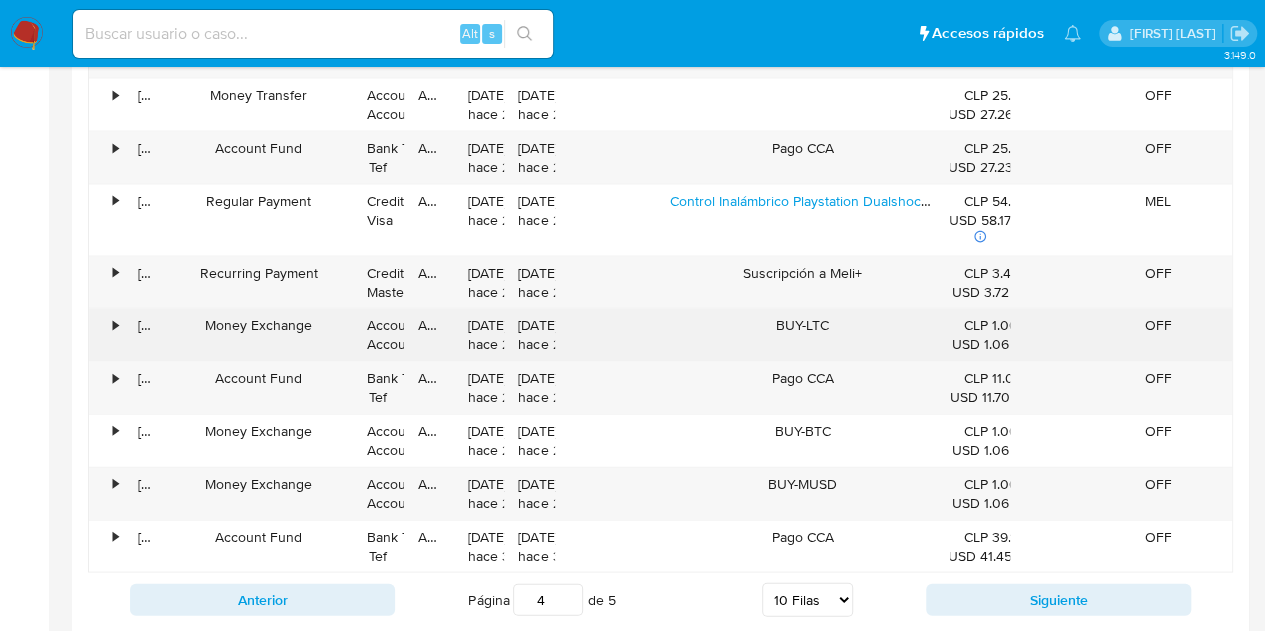 scroll, scrollTop: 2100, scrollLeft: 0, axis: vertical 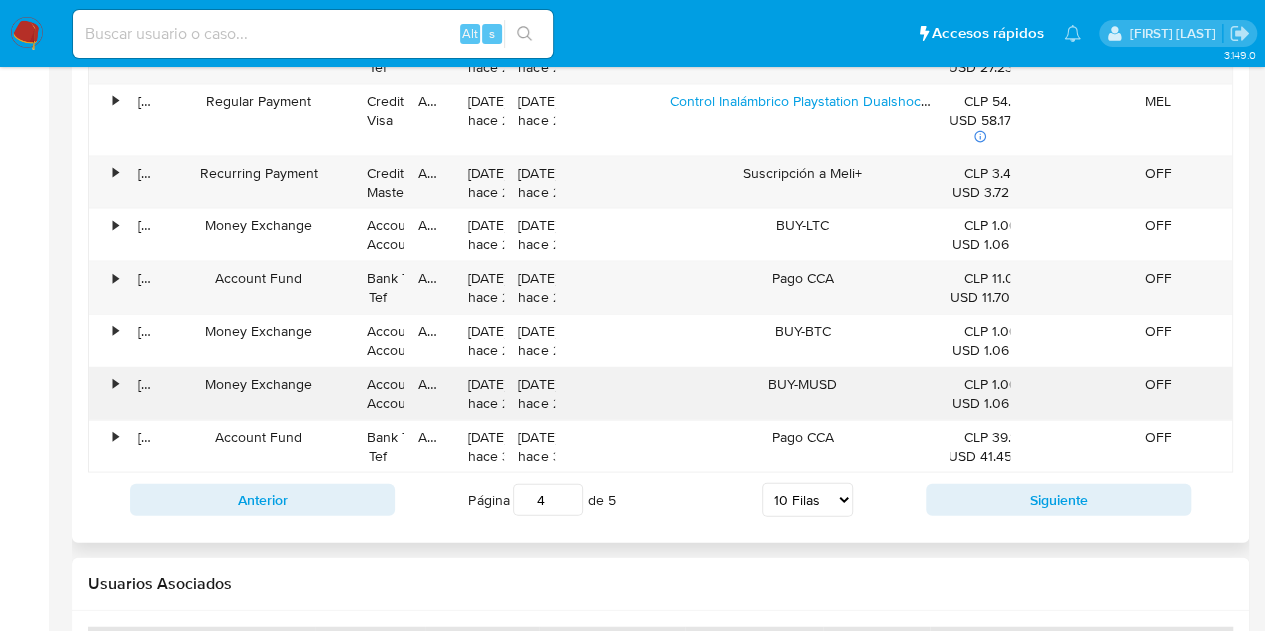 click on "•" at bounding box center (106, 394) 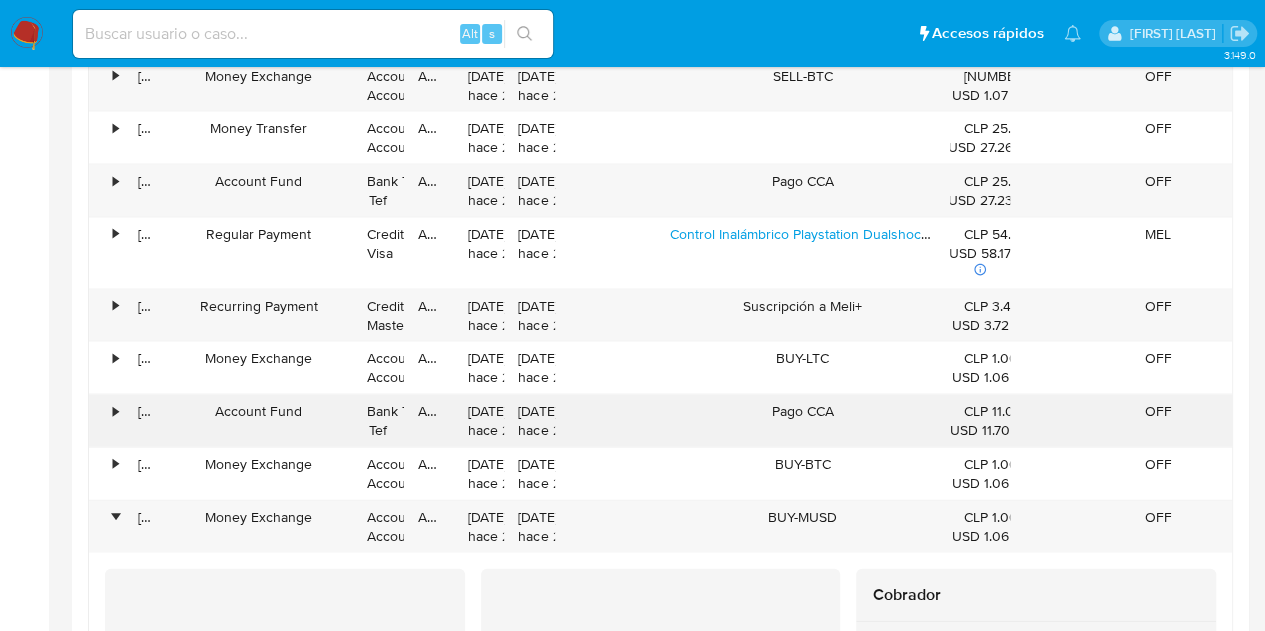 scroll, scrollTop: 1900, scrollLeft: 0, axis: vertical 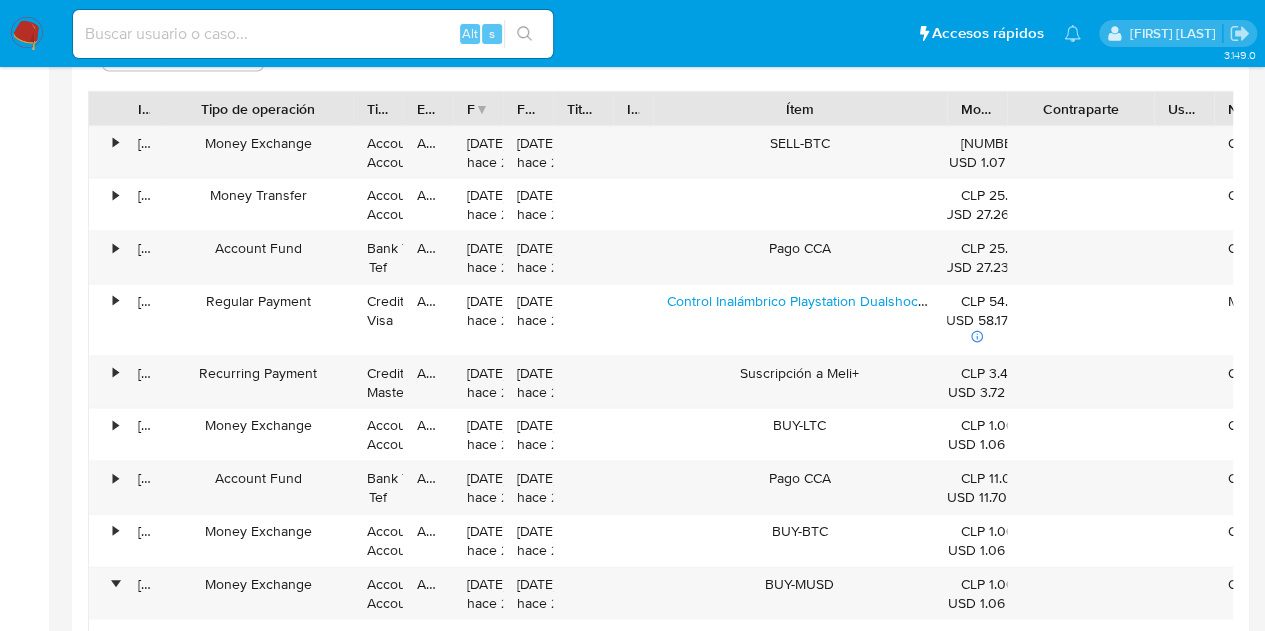 drag, startPoint x: 1072, startPoint y: 105, endPoint x: 1159, endPoint y: 93, distance: 87.823685 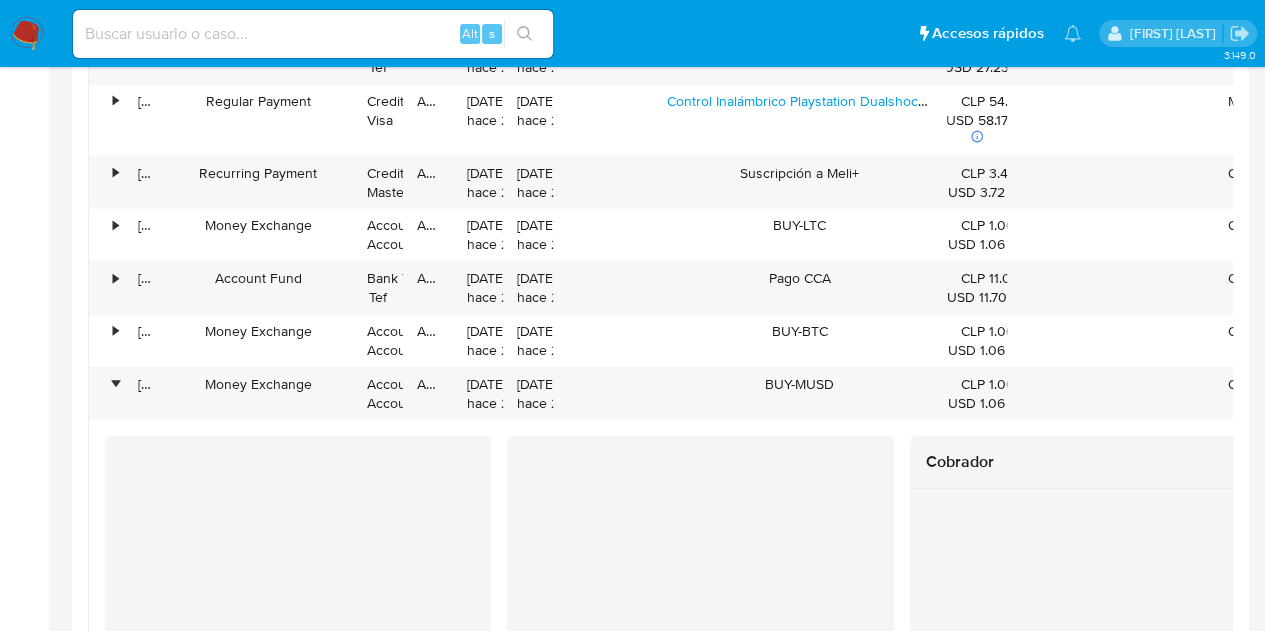 scroll, scrollTop: 2200, scrollLeft: 0, axis: vertical 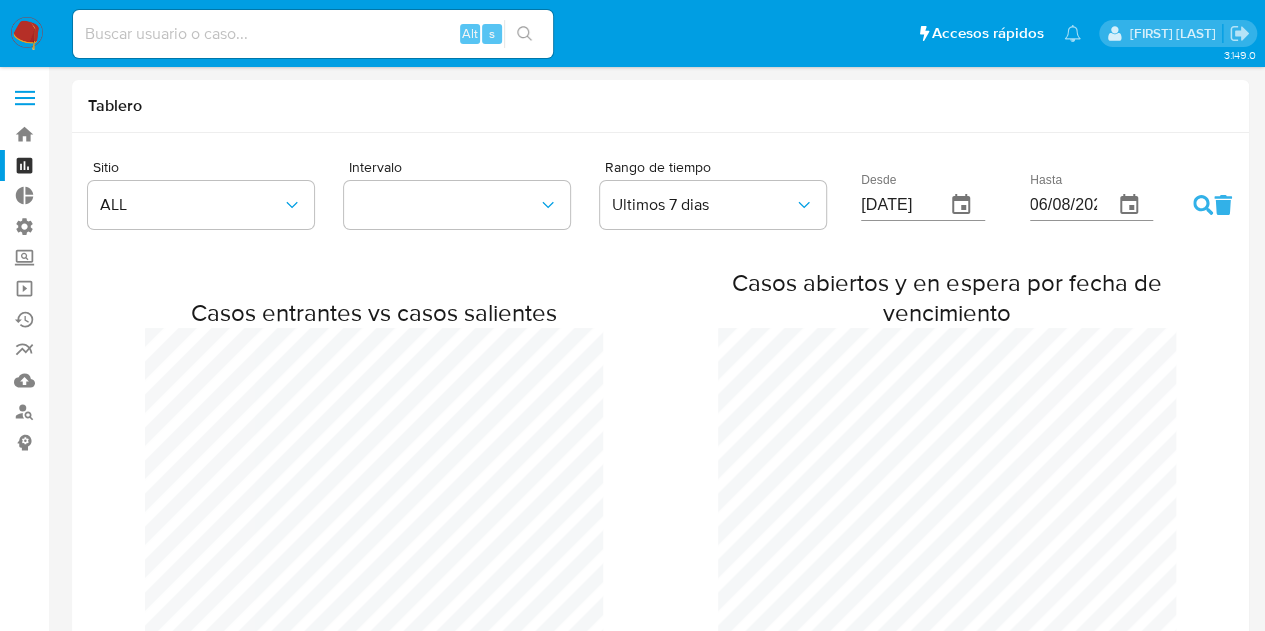 click at bounding box center [25, 98] 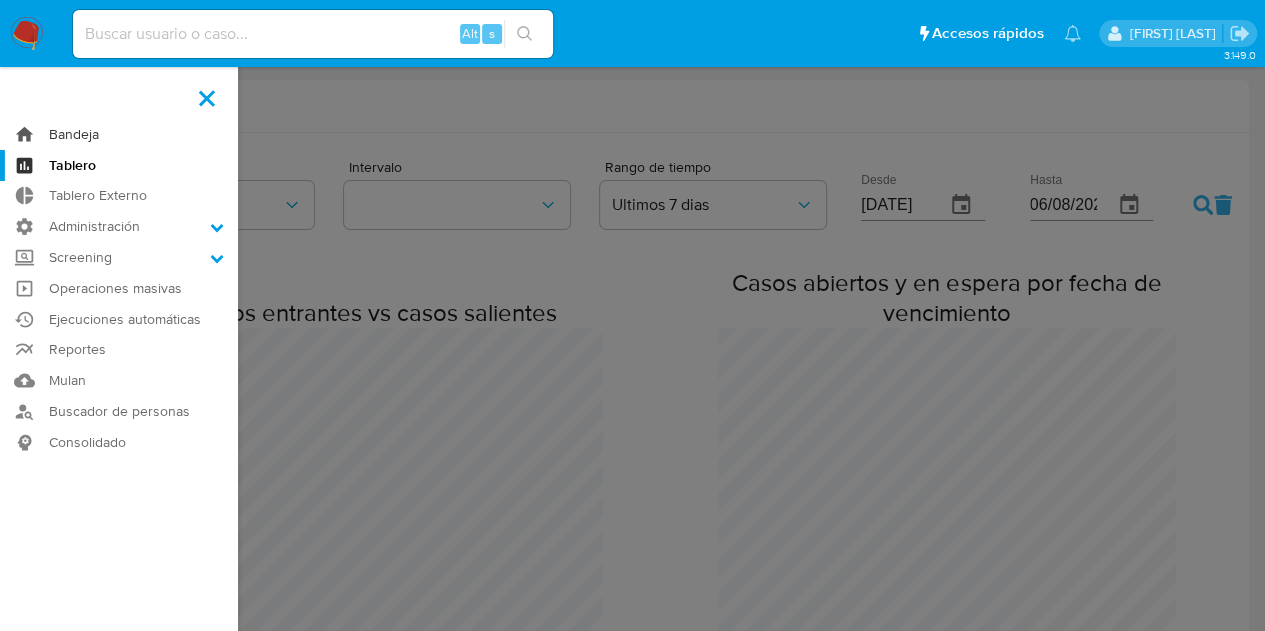 click on "Bandeja" at bounding box center [119, 134] 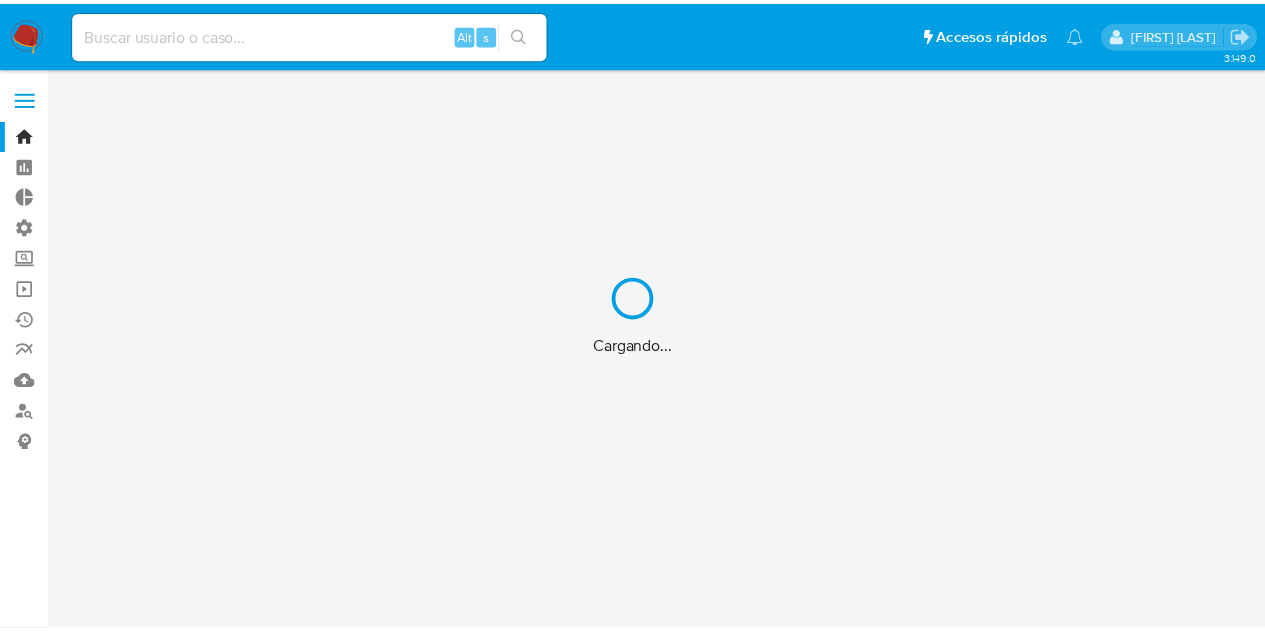 scroll, scrollTop: 0, scrollLeft: 0, axis: both 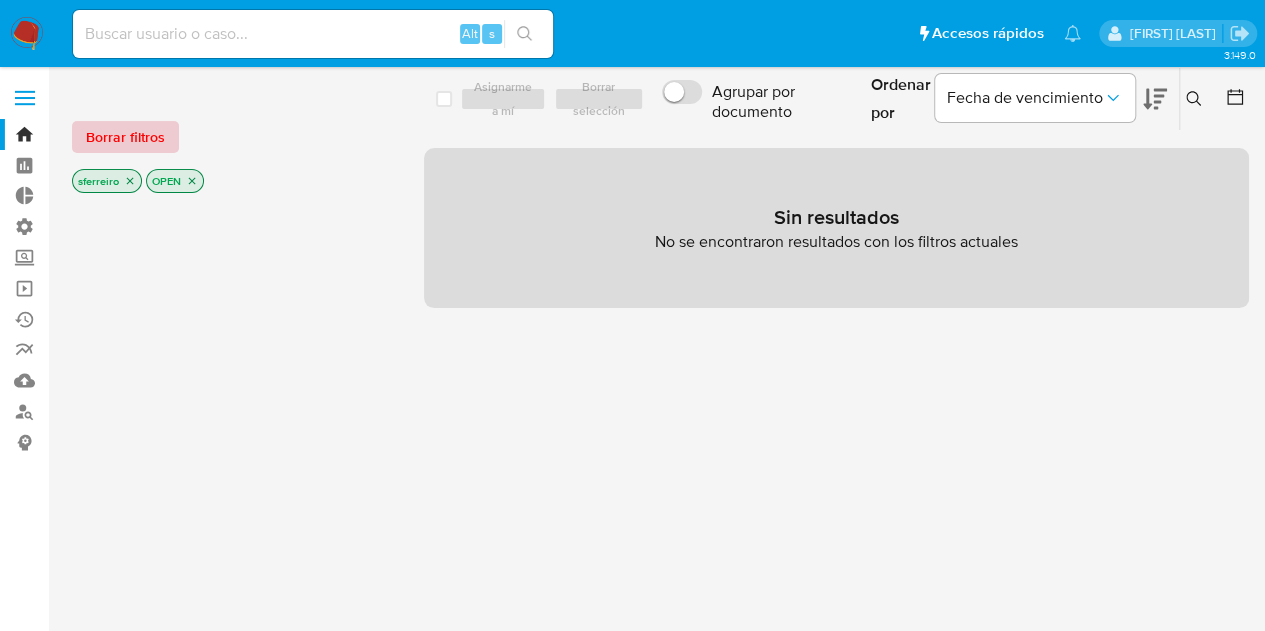 click on "Borrar filtros" at bounding box center (125, 137) 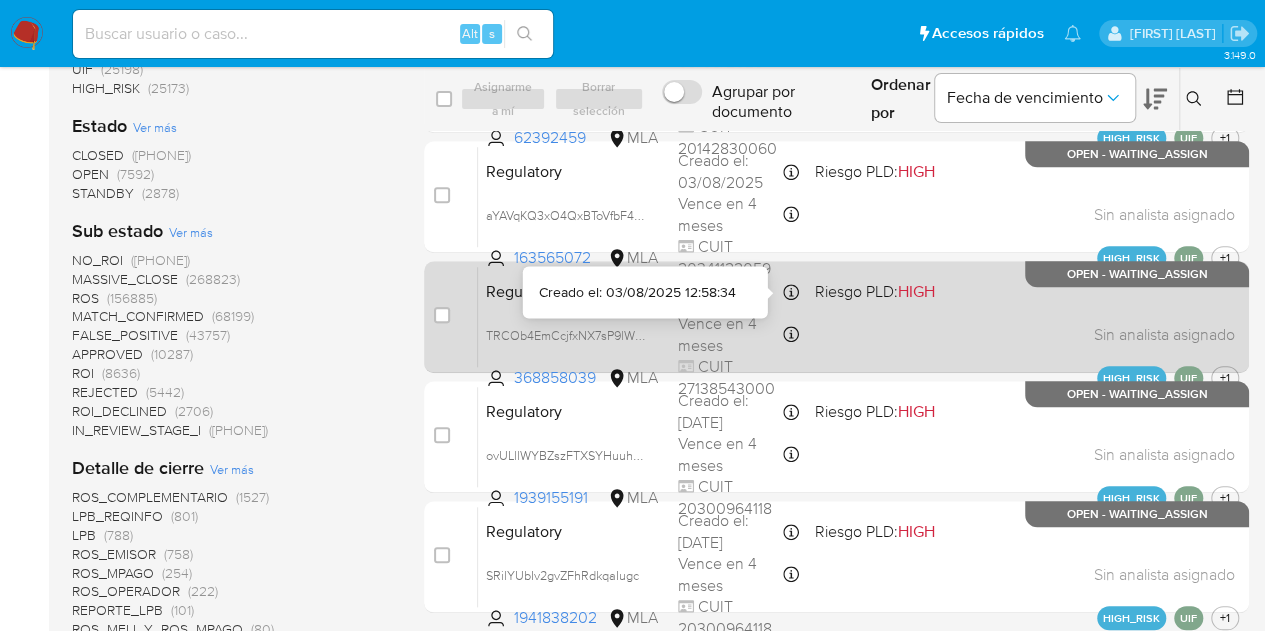 scroll, scrollTop: 800, scrollLeft: 0, axis: vertical 